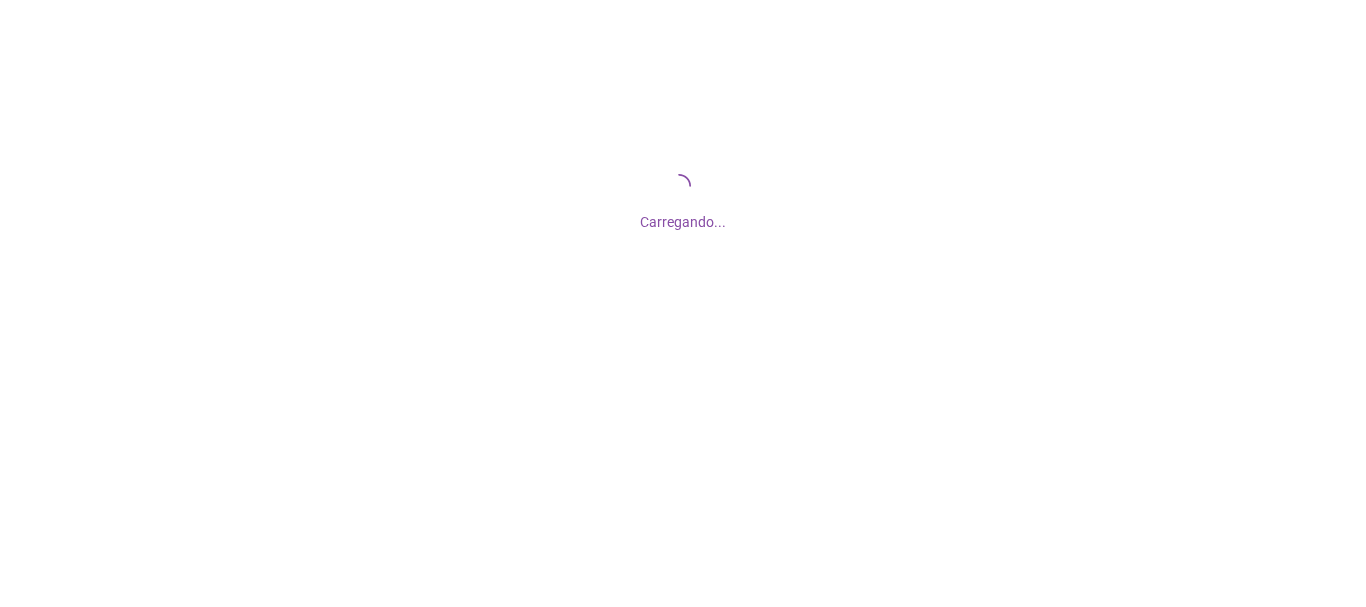 scroll, scrollTop: 0, scrollLeft: 0, axis: both 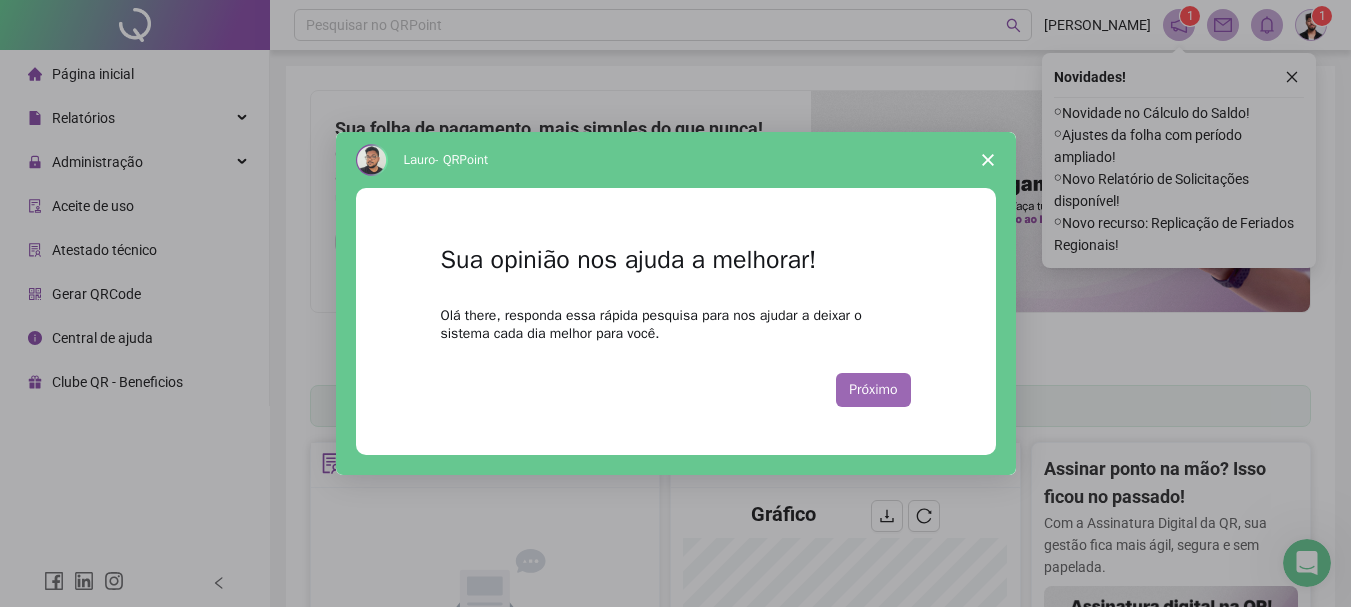 click on "Próximo" at bounding box center [873, 390] 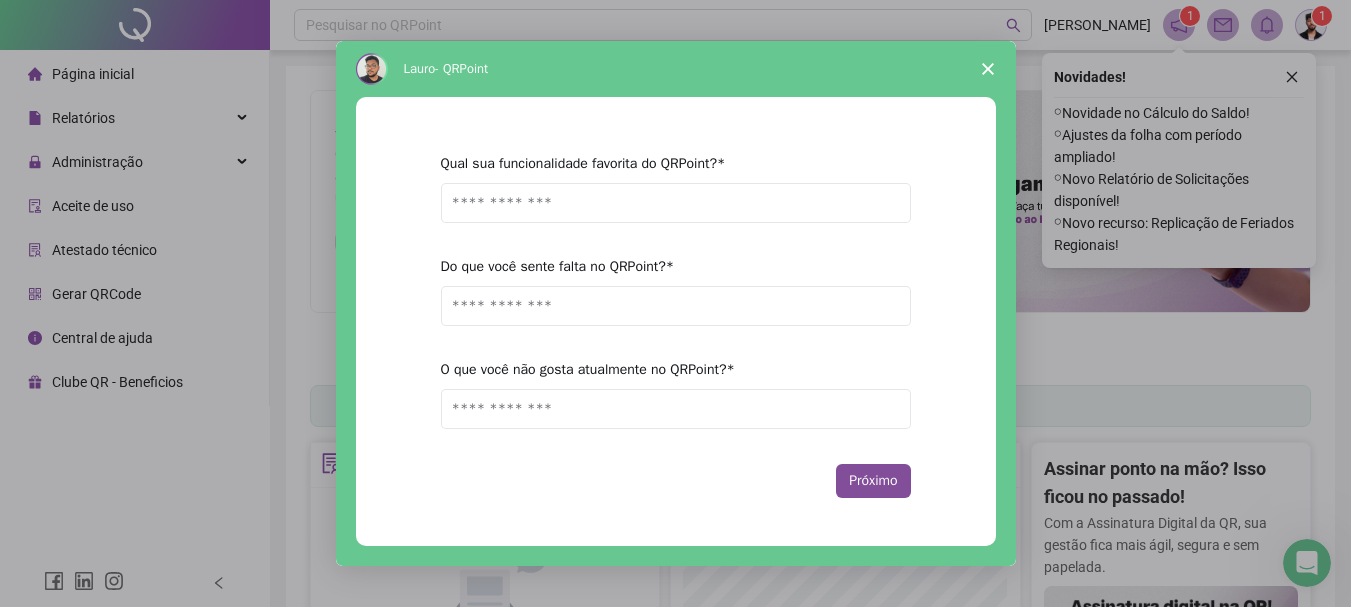 click 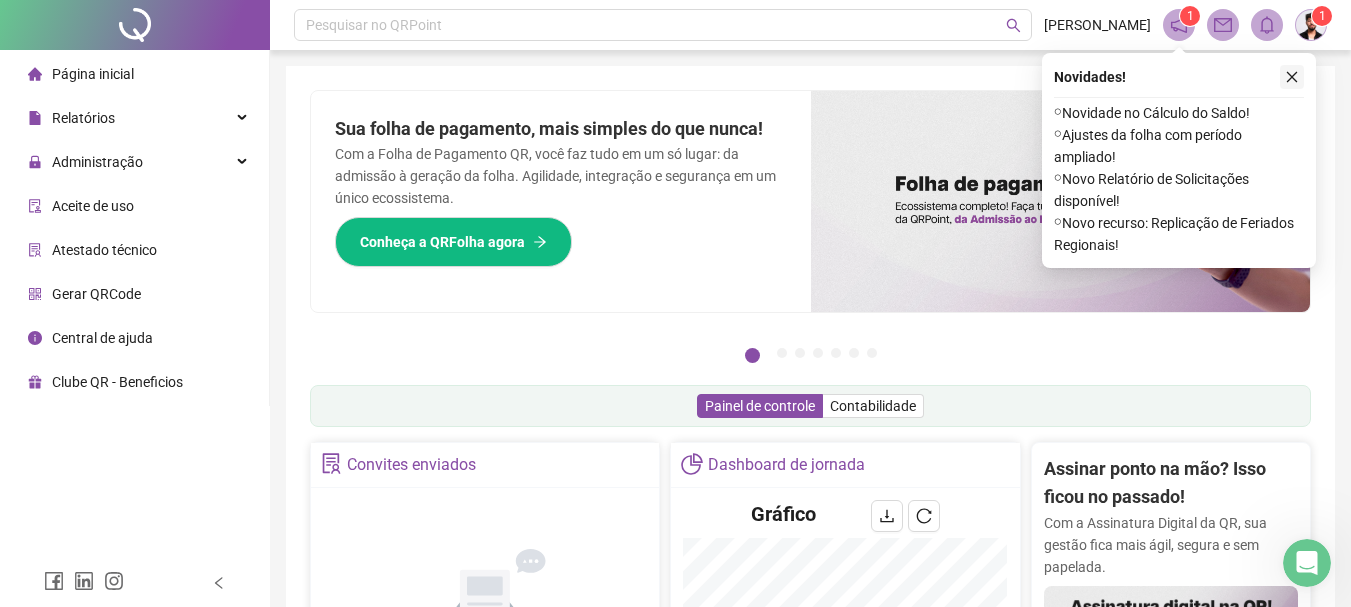 click at bounding box center (1292, 77) 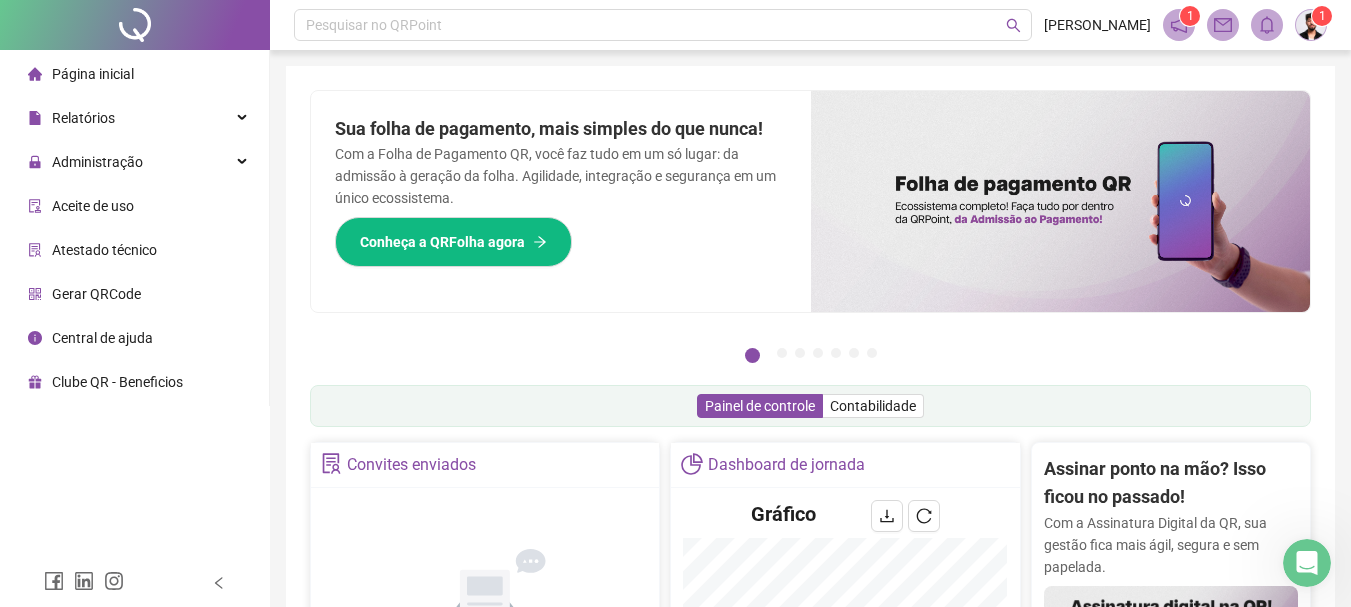 click 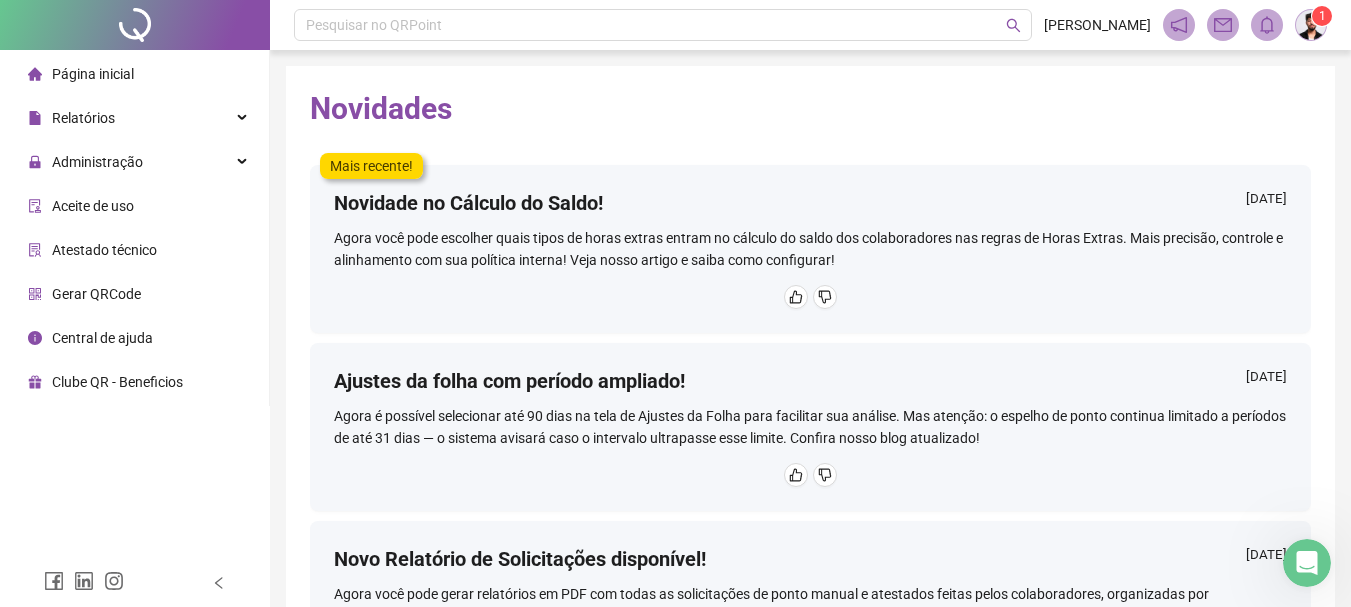 click on "1" at bounding box center [1322, 16] 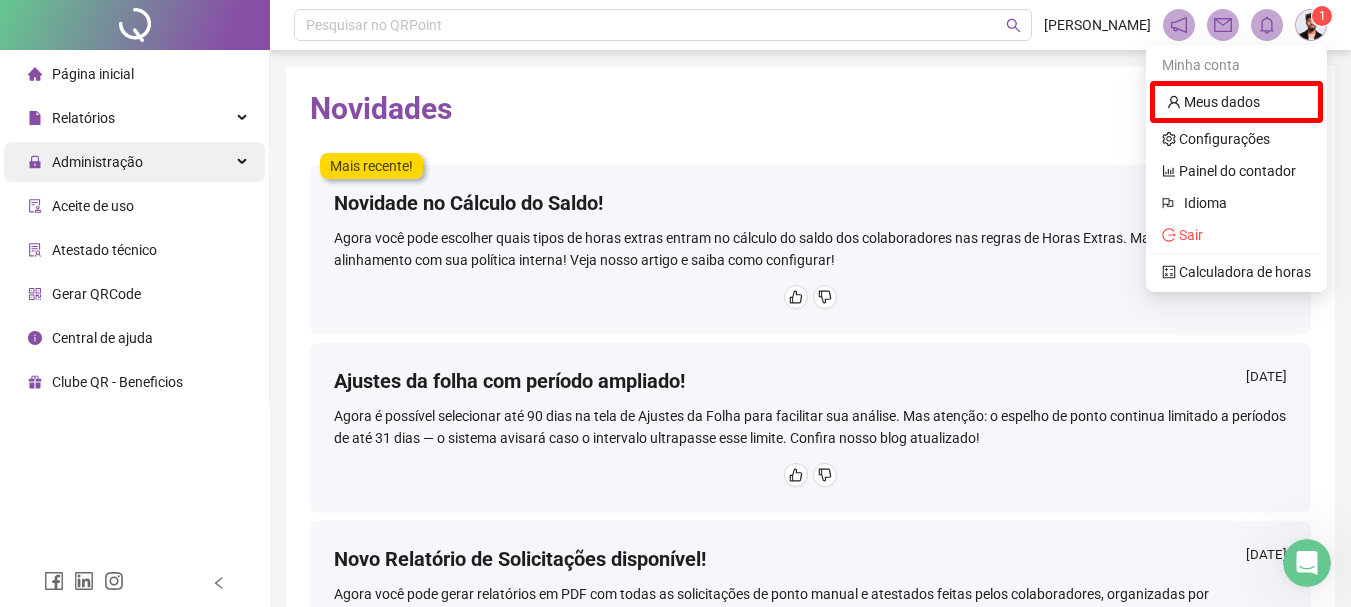 click on "Administração" at bounding box center [134, 162] 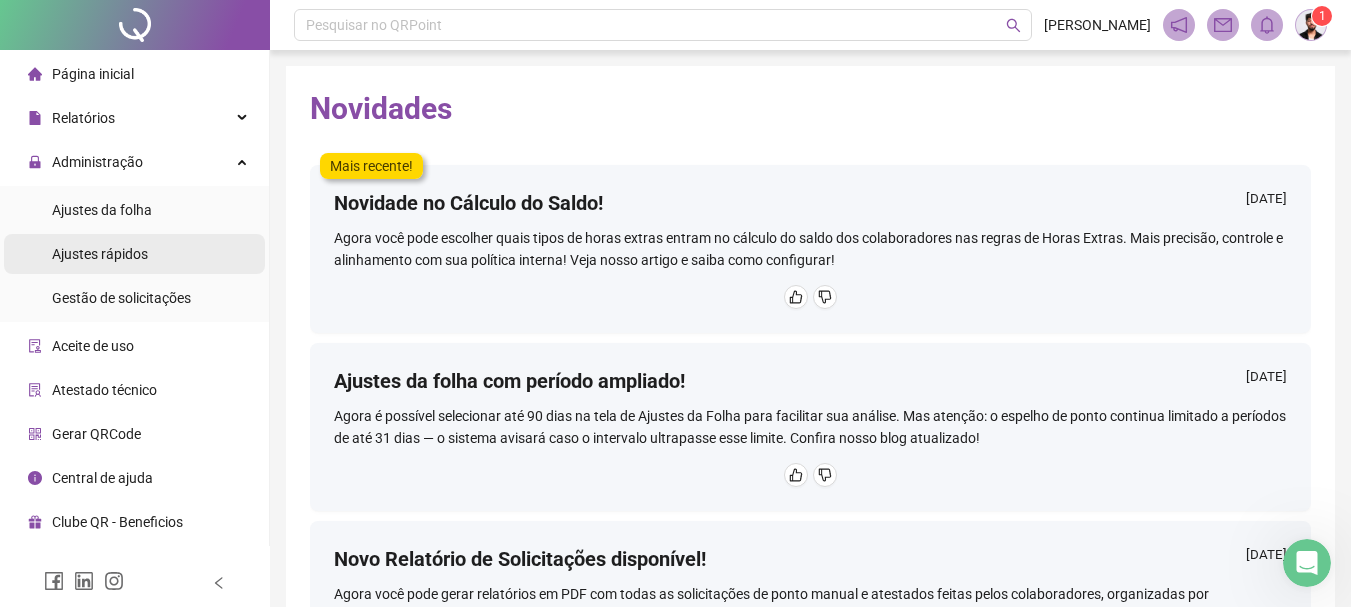 click on "Ajustes rápidos" at bounding box center (134, 254) 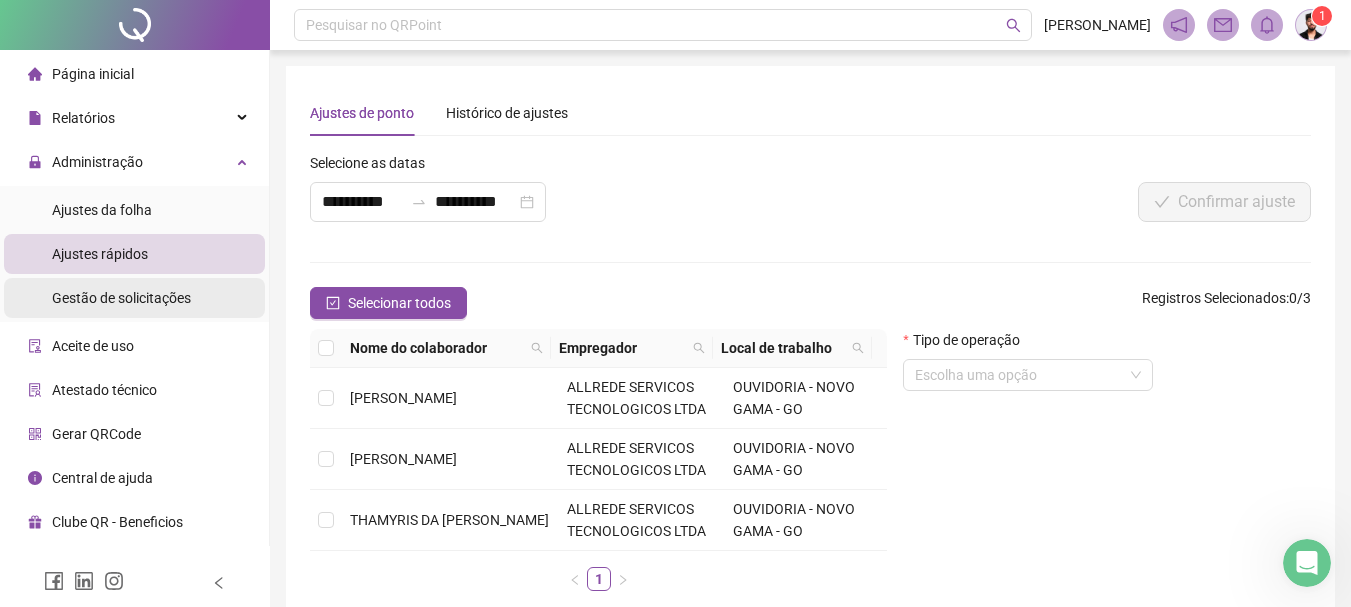 click on "Gestão de solicitações" at bounding box center [121, 298] 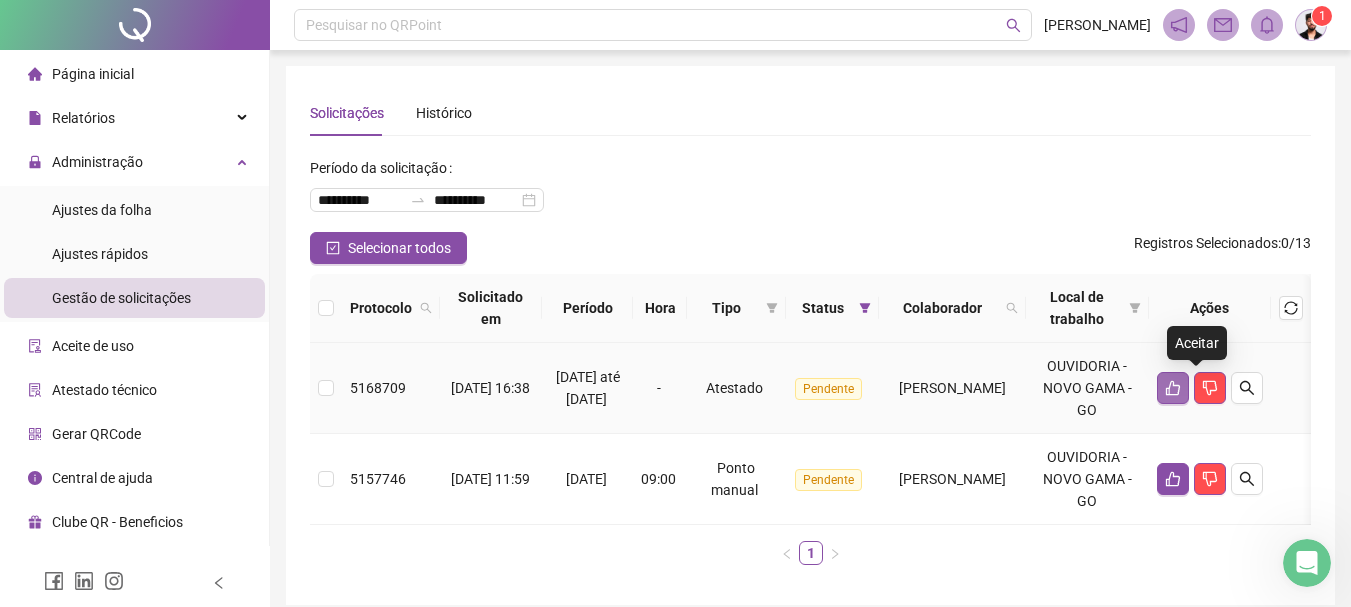 click 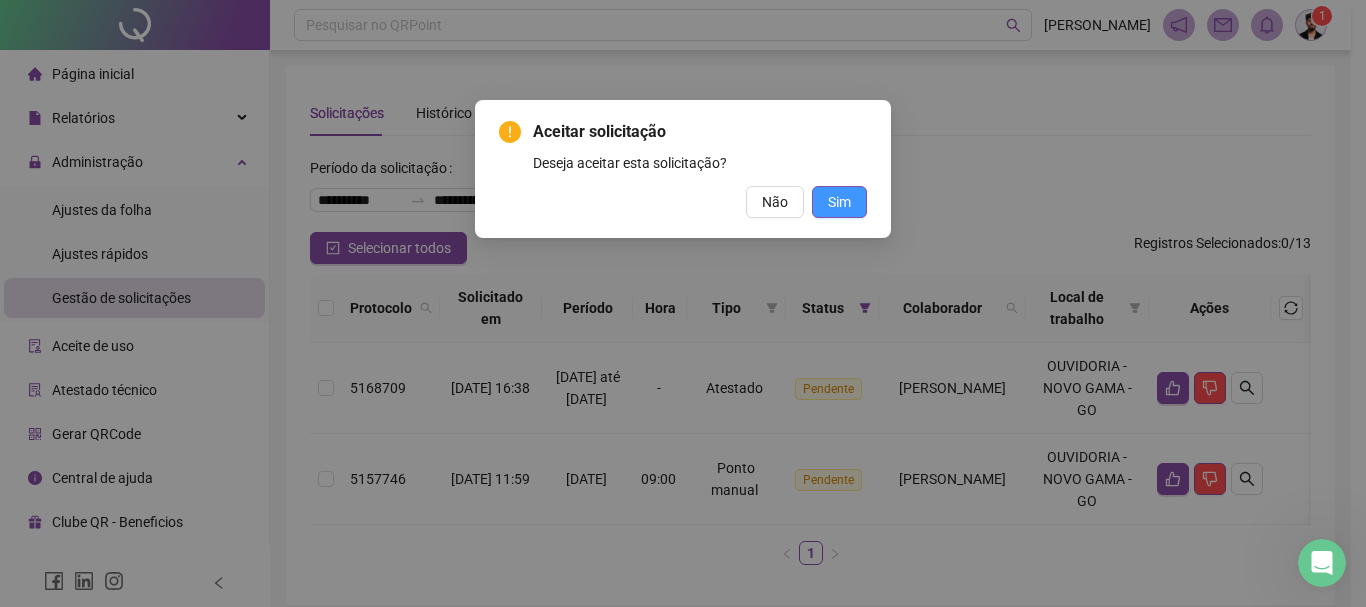 click on "Sim" at bounding box center (839, 202) 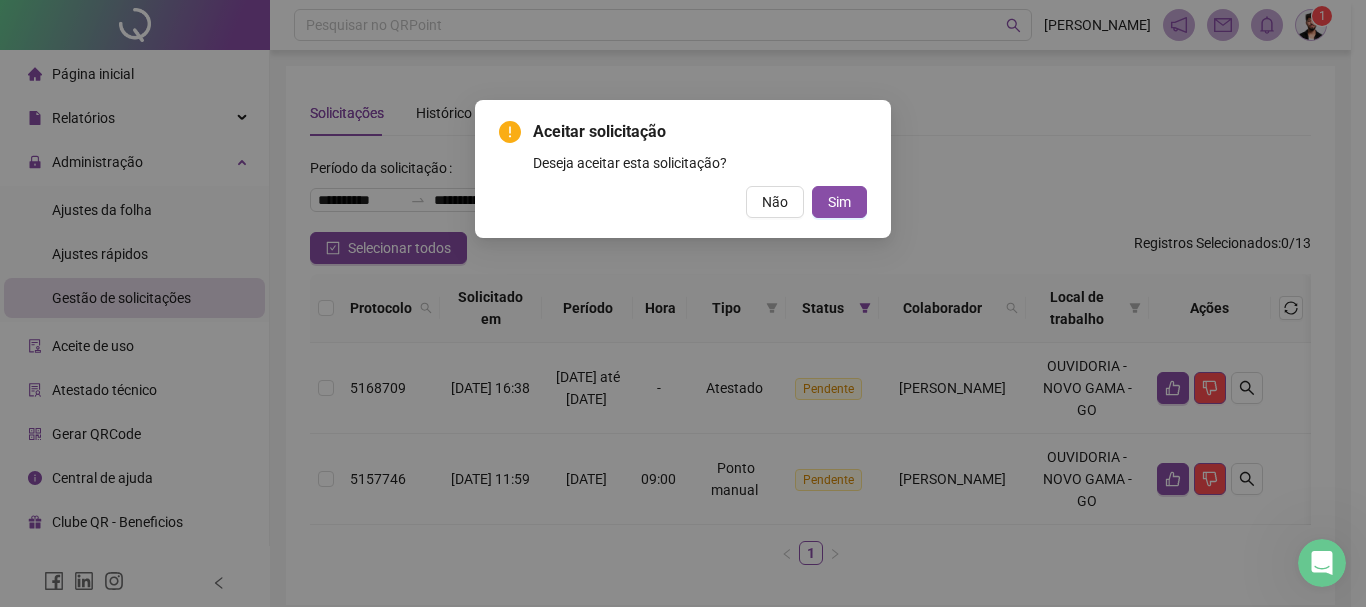 click on "Não Sim" at bounding box center (683, 202) 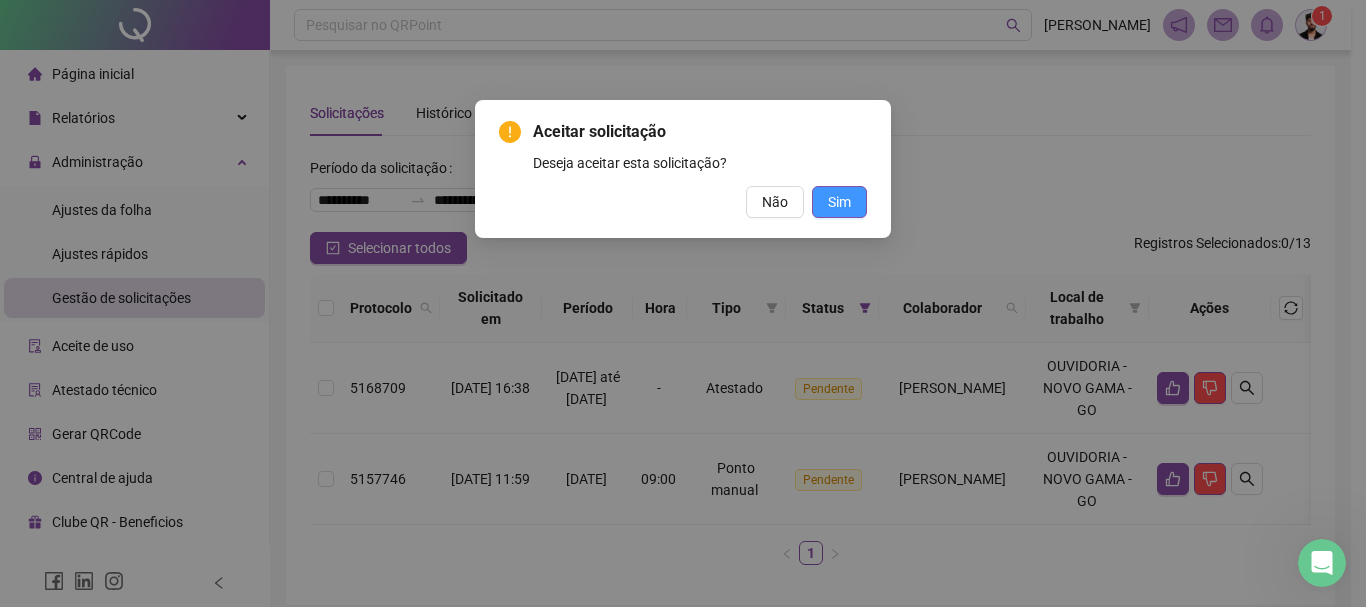 click on "Aceitar solicitação Deseja aceitar esta solicitação? Não Sim" at bounding box center (683, 303) 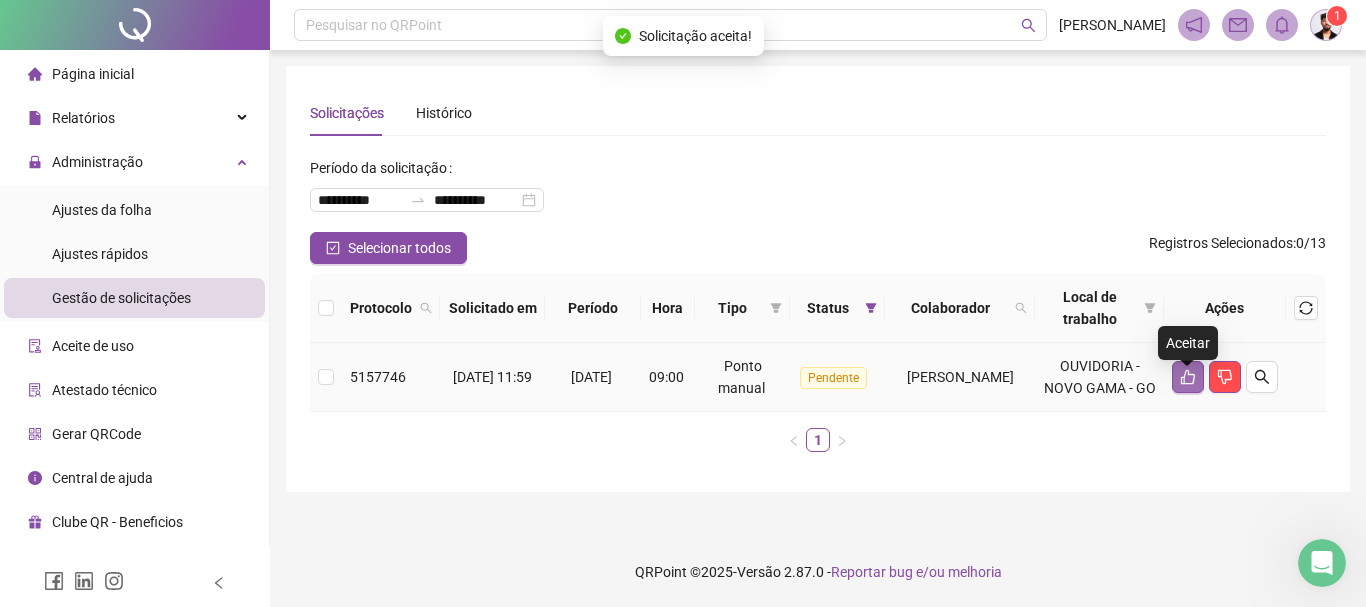click 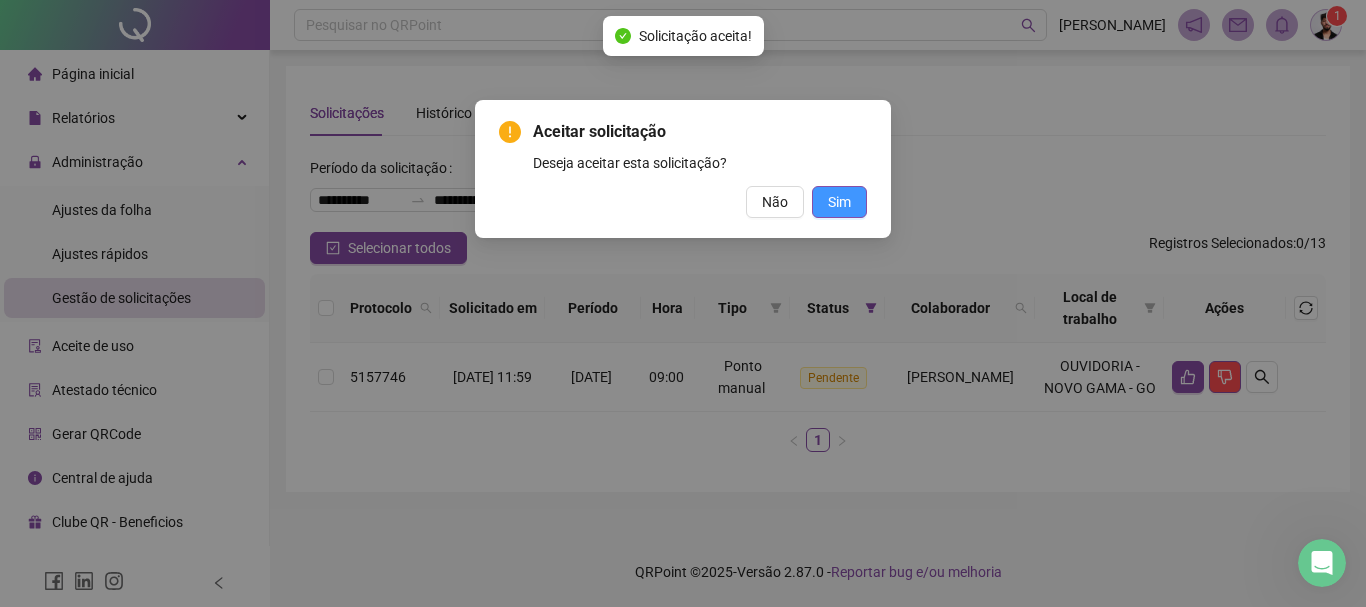 click on "Sim" at bounding box center (839, 202) 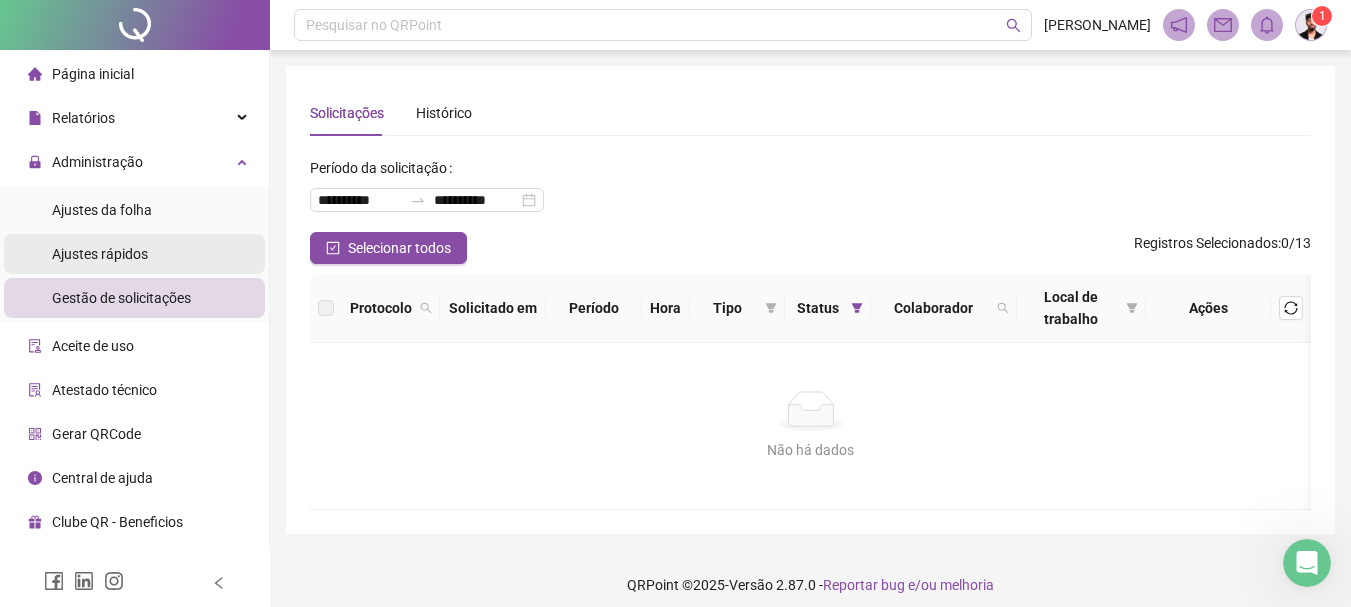 click on "Ajustes rápidos" at bounding box center (134, 254) 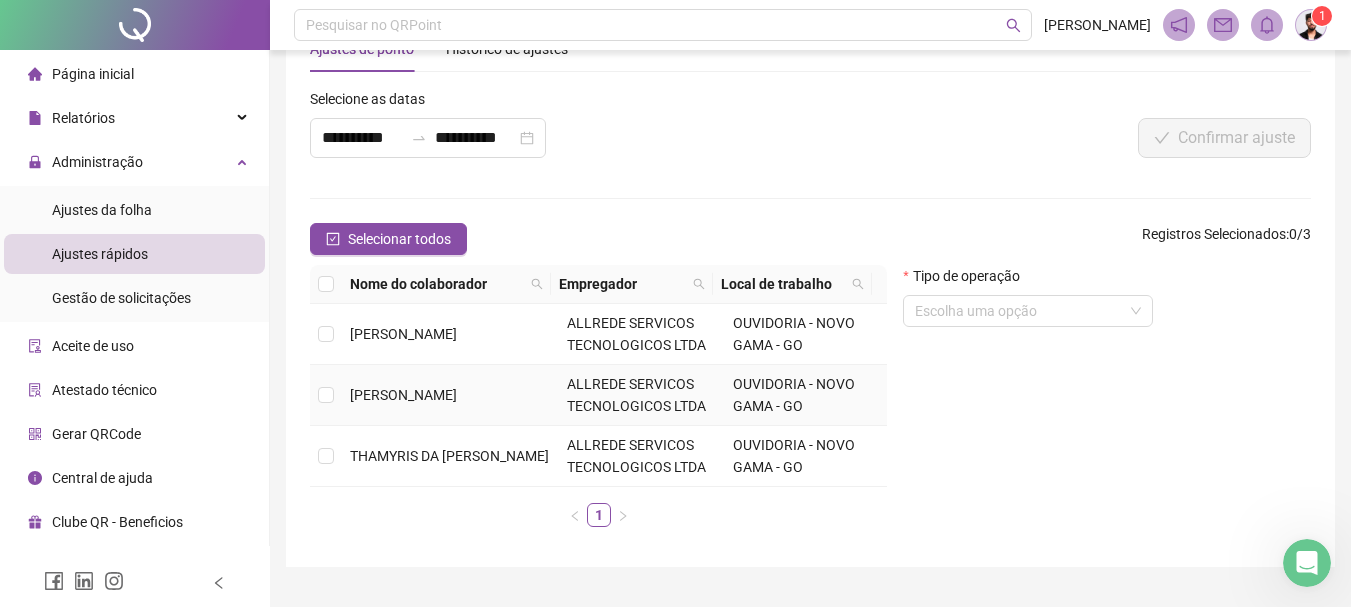 scroll, scrollTop: 100, scrollLeft: 0, axis: vertical 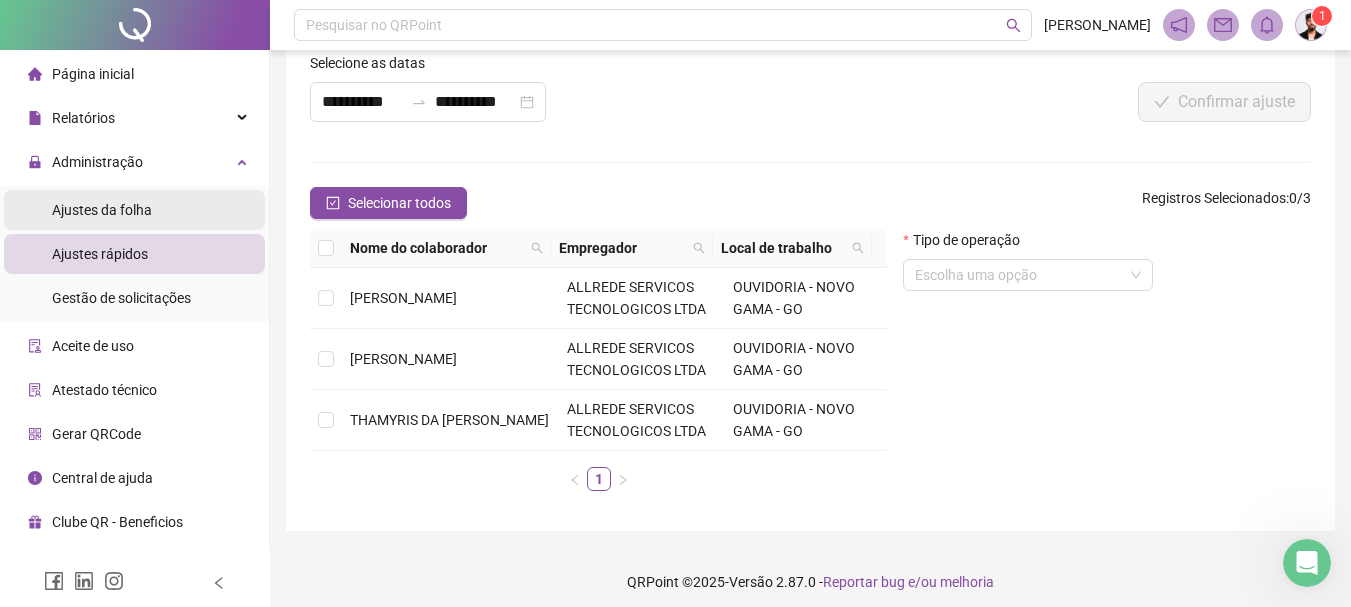 click on "Ajustes da folha" at bounding box center (102, 210) 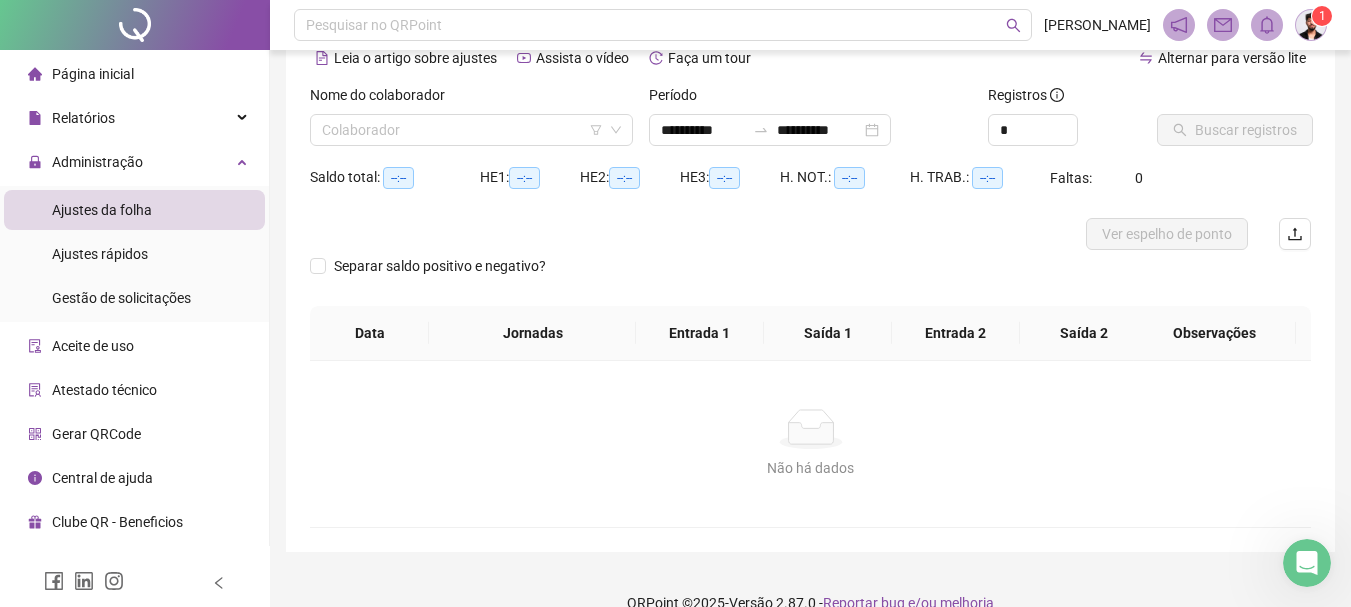 type on "**********" 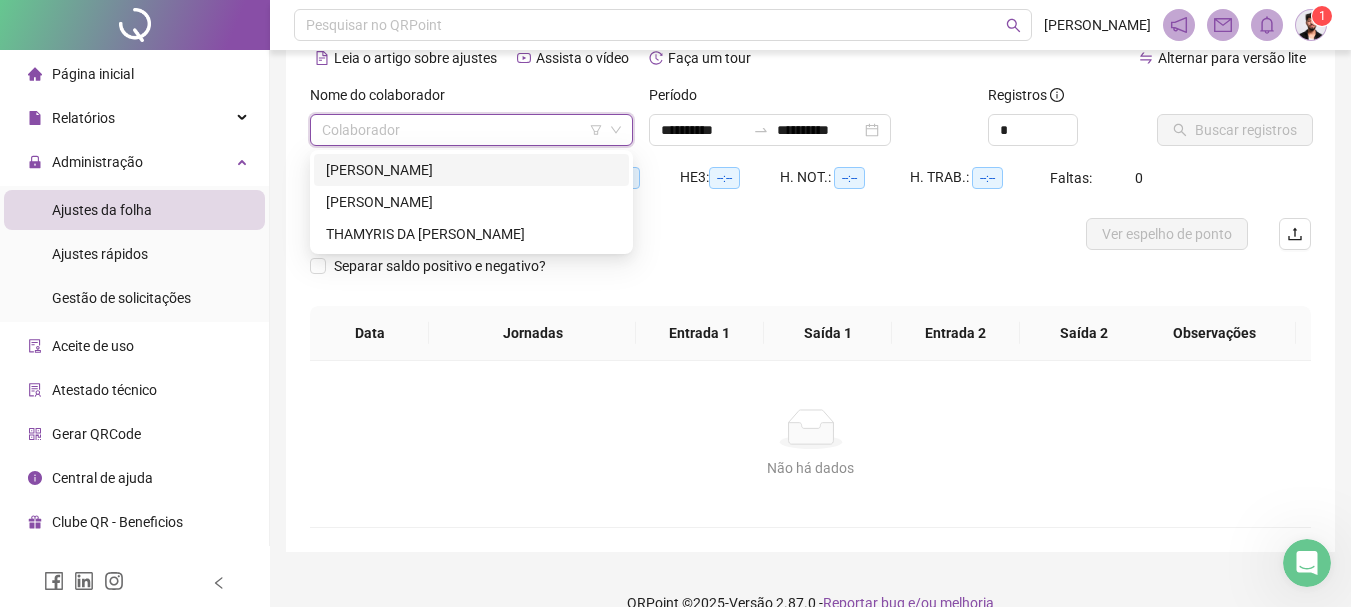 click at bounding box center (465, 130) 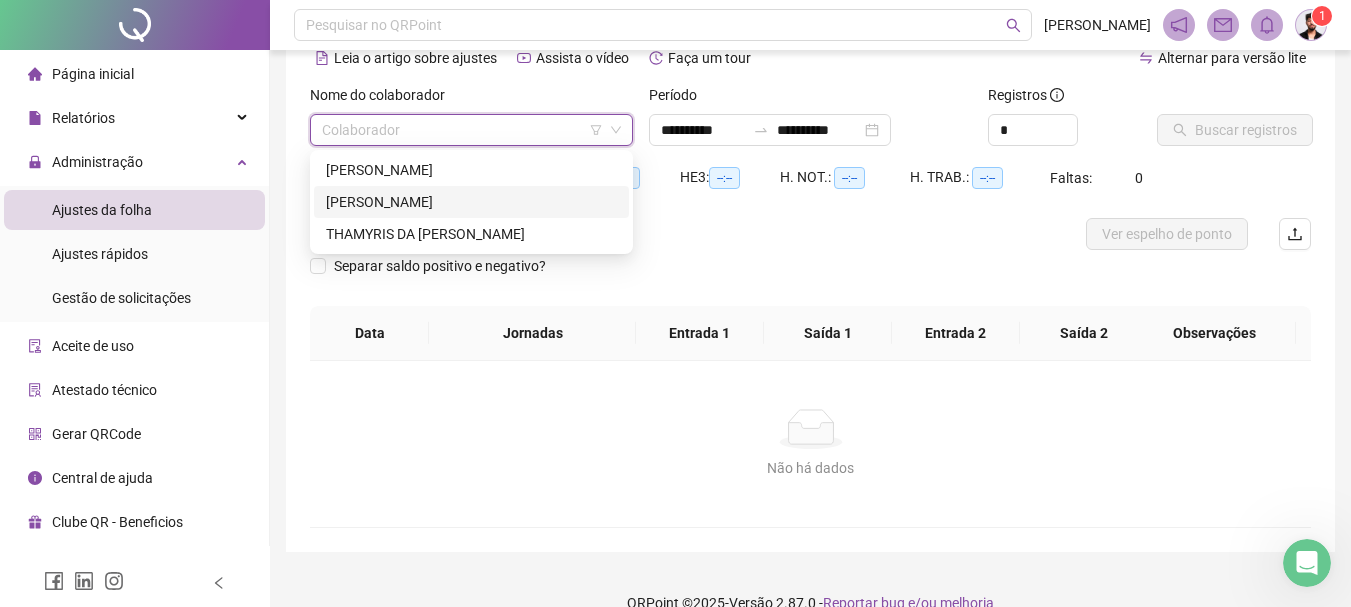 click on "[PERSON_NAME]" at bounding box center (471, 202) 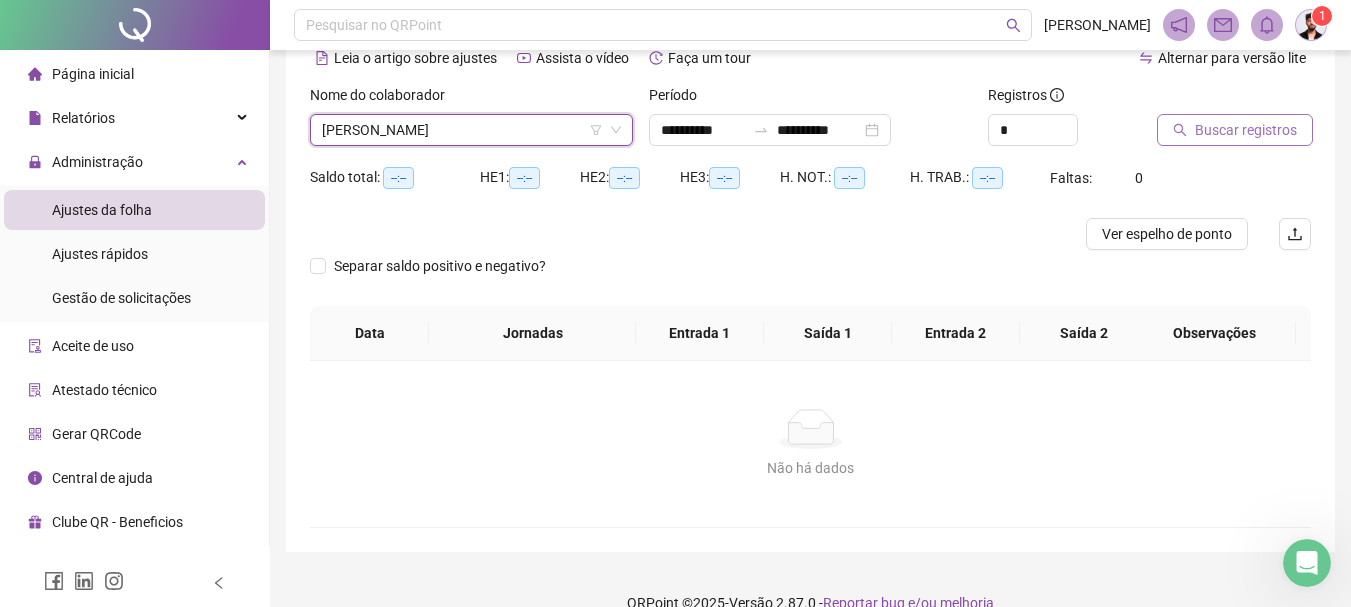 click on "Buscar registros" at bounding box center (1235, 130) 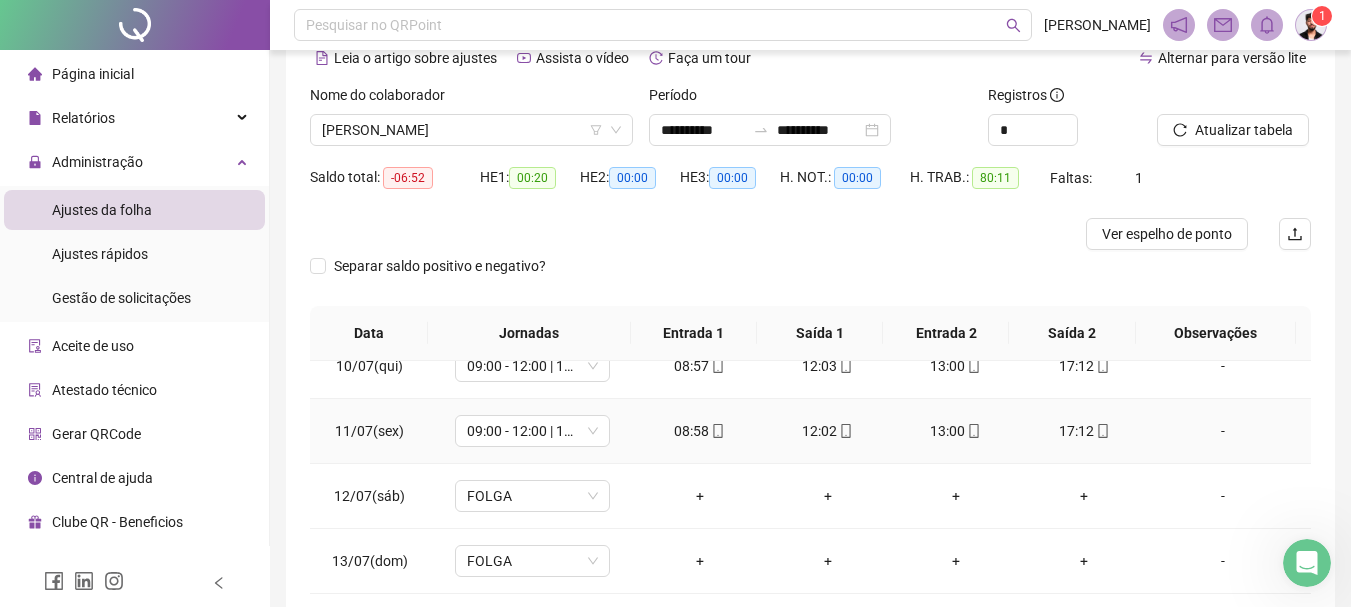 scroll, scrollTop: 613, scrollLeft: 0, axis: vertical 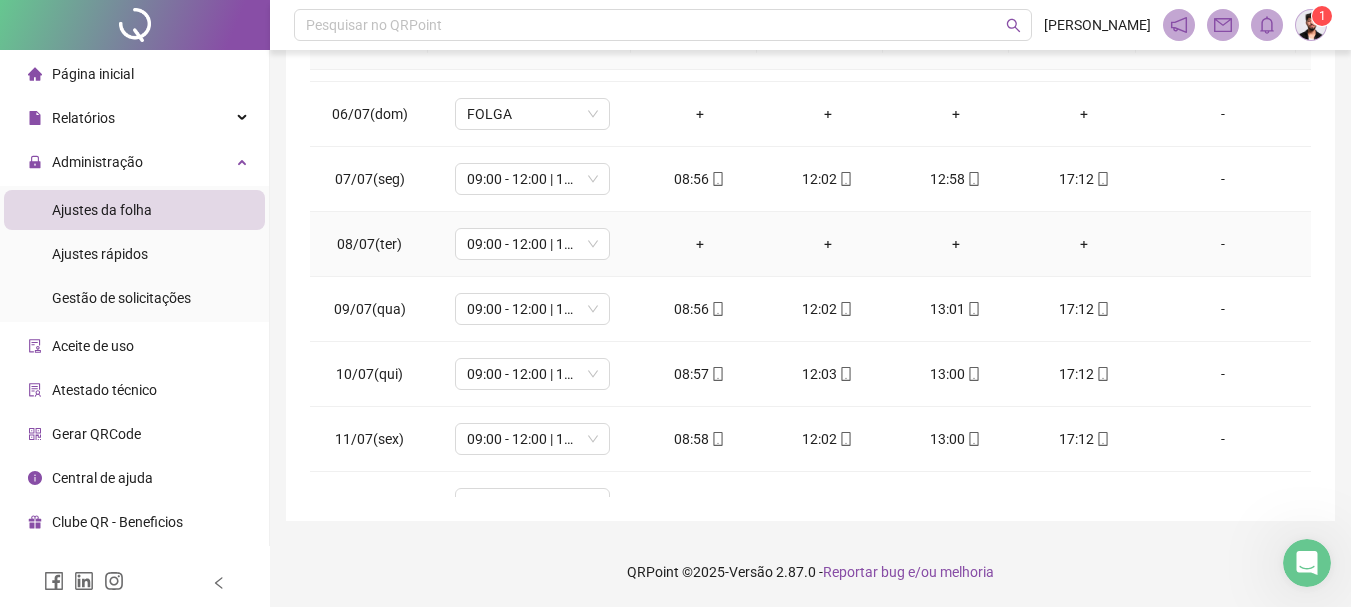 click on "+" at bounding box center (700, 244) 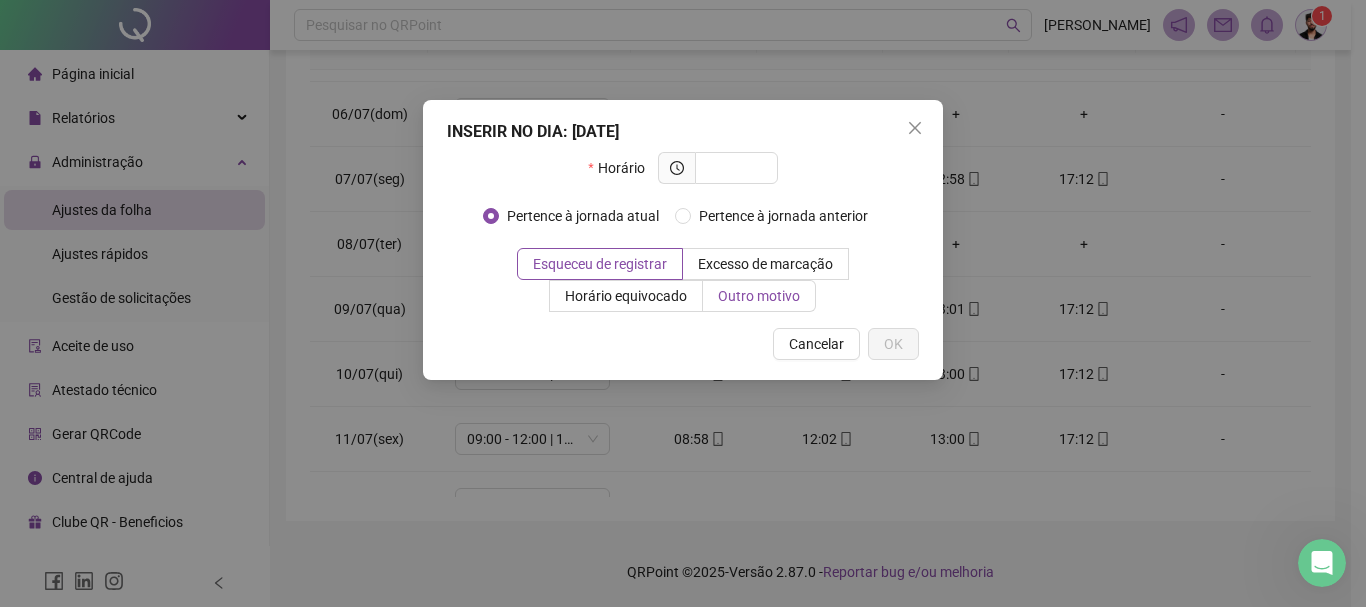 click on "Outro motivo" at bounding box center [759, 296] 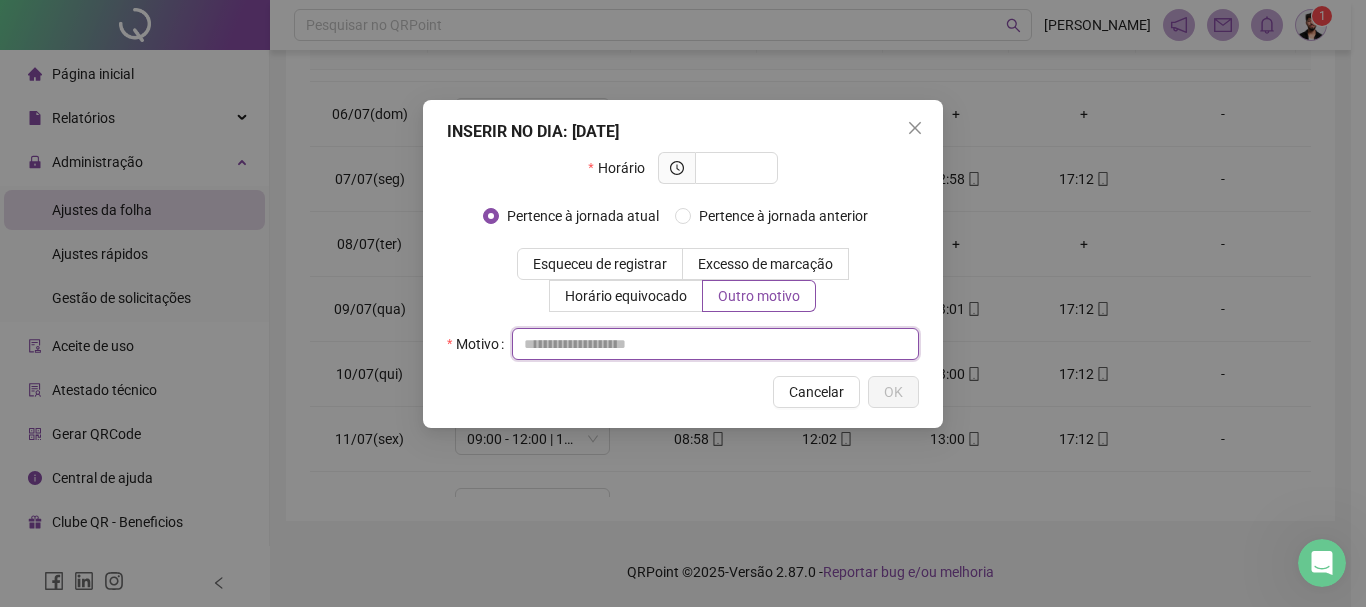 click at bounding box center (715, 344) 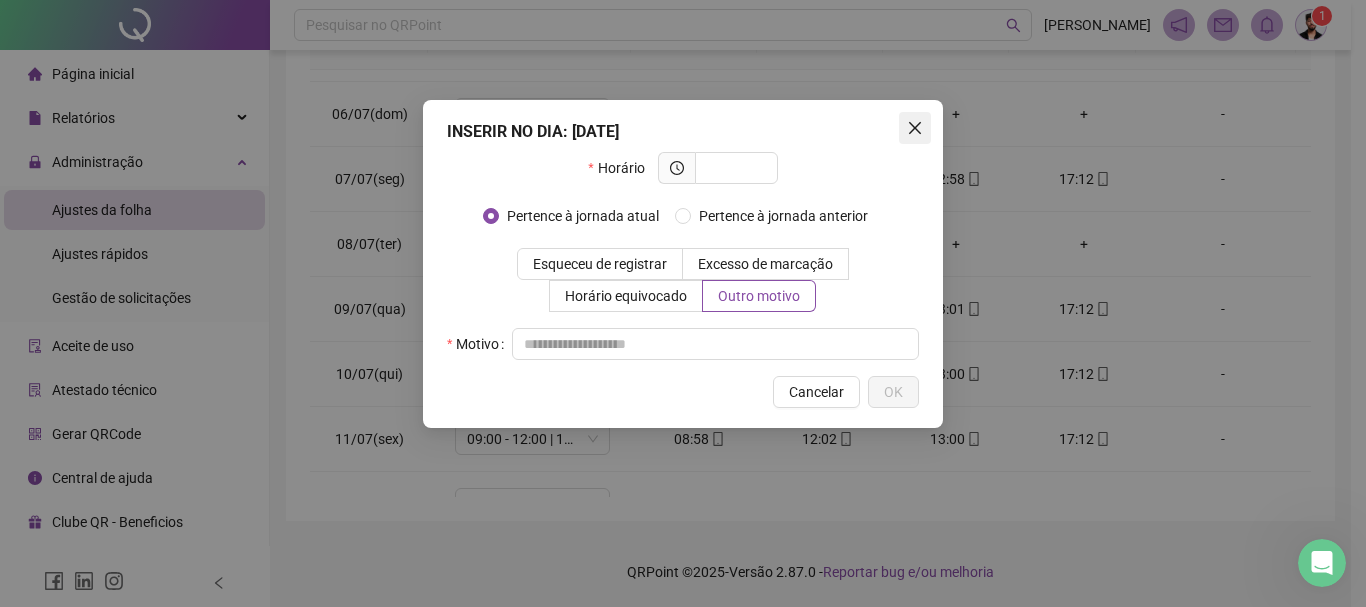 click at bounding box center [915, 128] 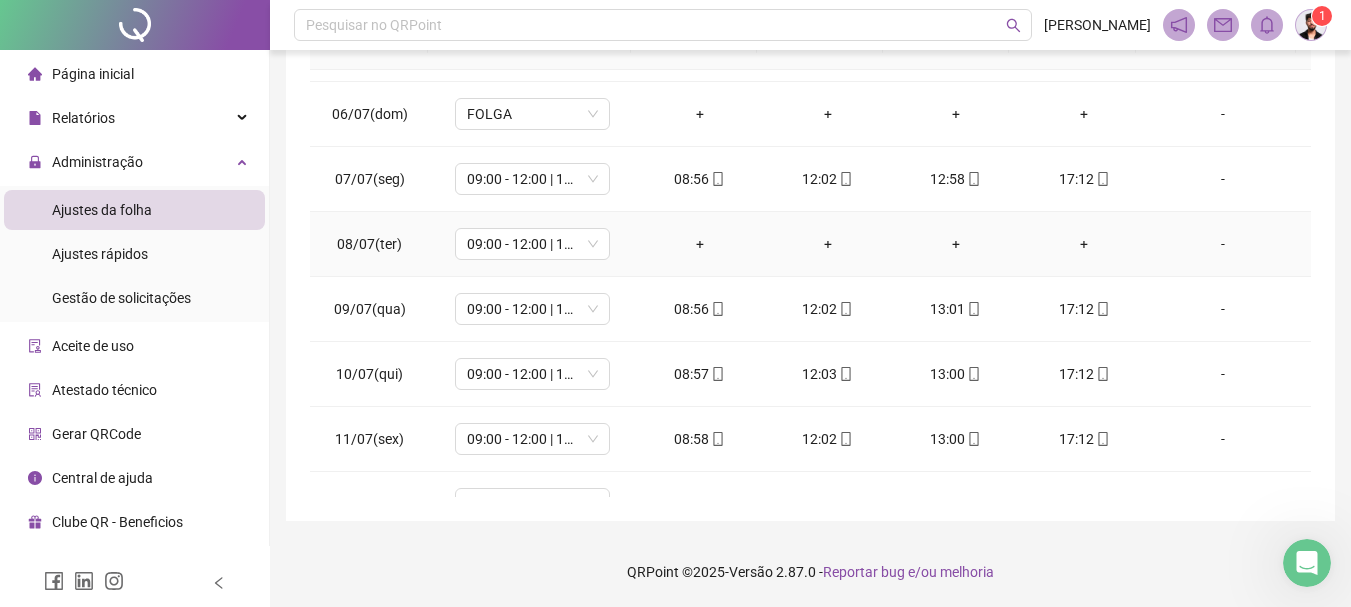 click on "-" at bounding box center [1223, 244] 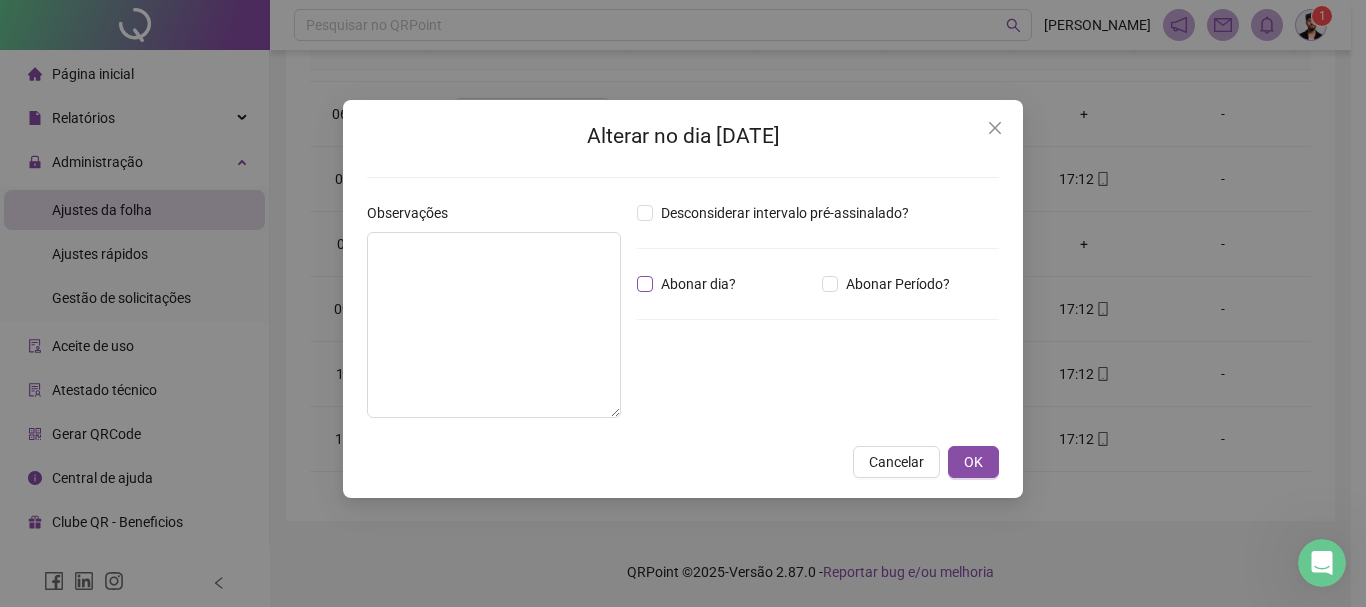 click on "Abonar dia?" at bounding box center (698, 284) 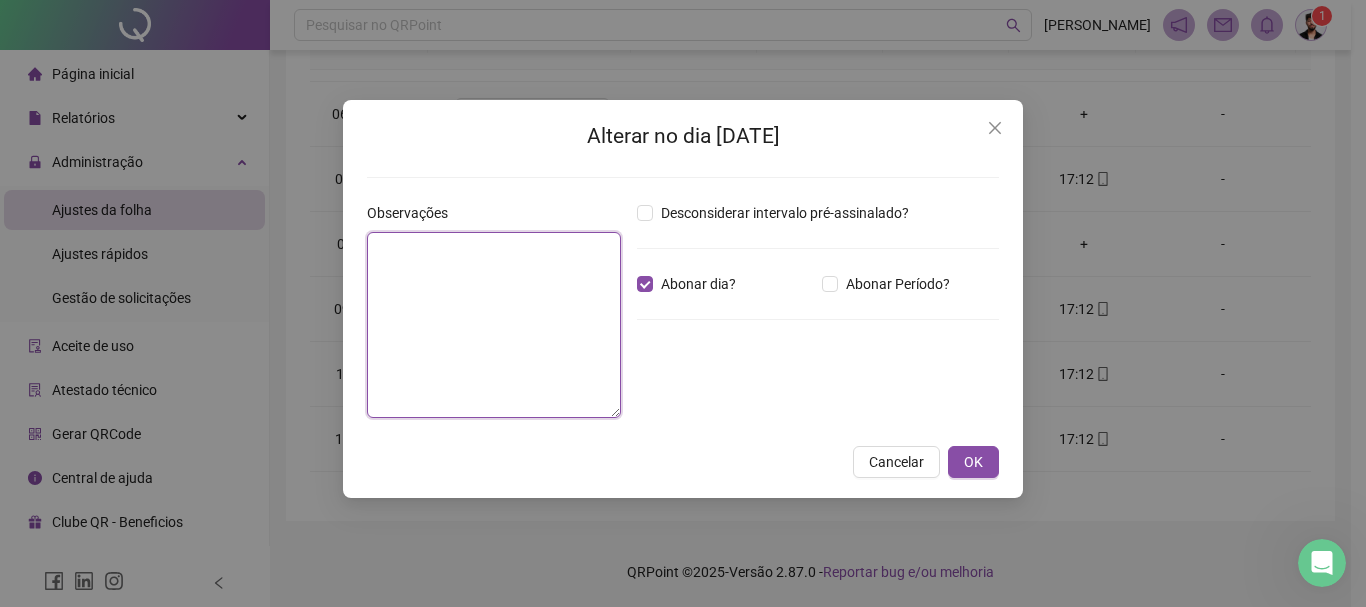 click at bounding box center [494, 325] 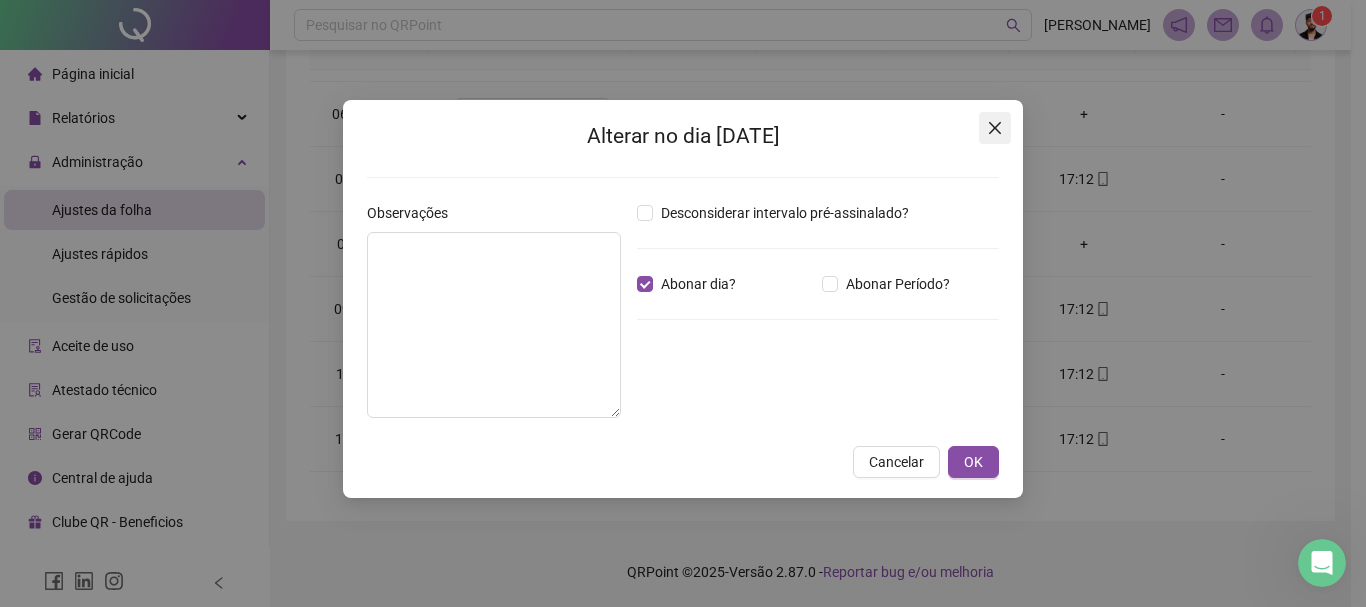 click 